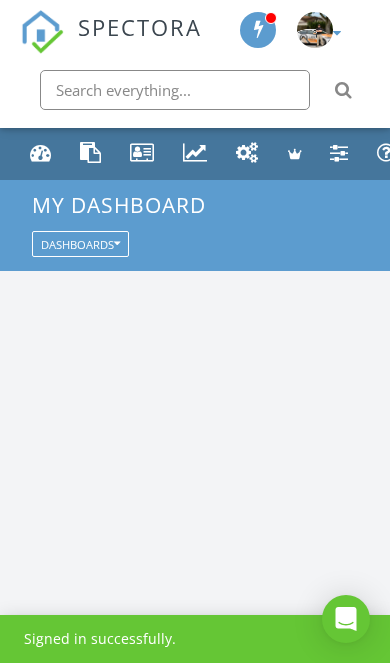 scroll, scrollTop: 0, scrollLeft: 0, axis: both 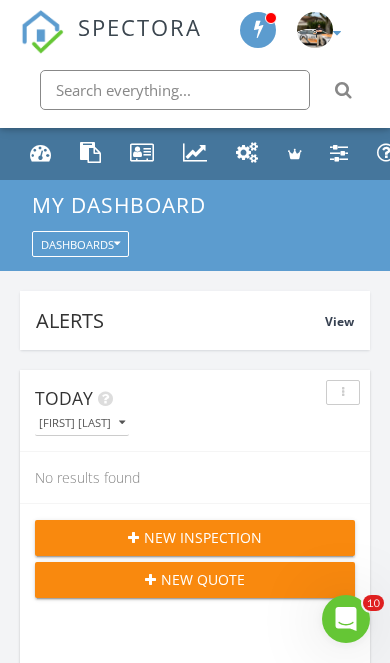 click at bounding box center (175, 90) 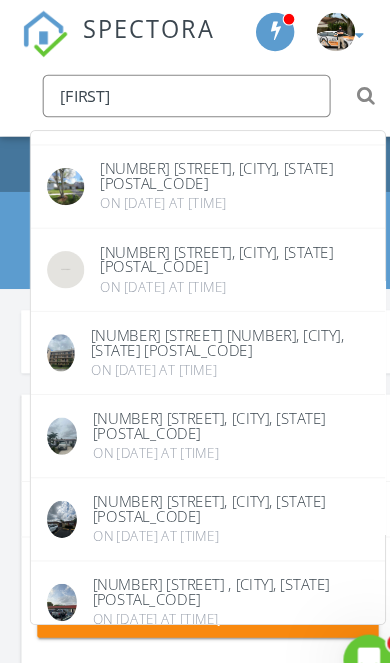 scroll, scrollTop: 107, scrollLeft: 0, axis: vertical 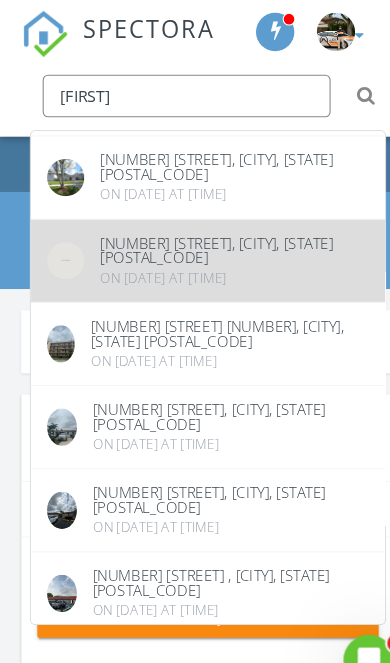 type on "[NAME]" 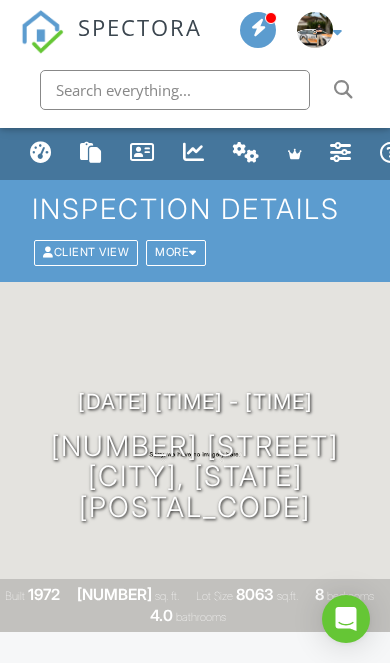 scroll, scrollTop: 1023, scrollLeft: 0, axis: vertical 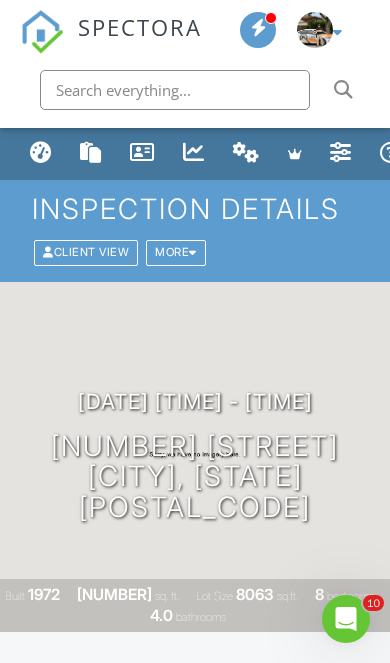 click at bounding box center [175, 90] 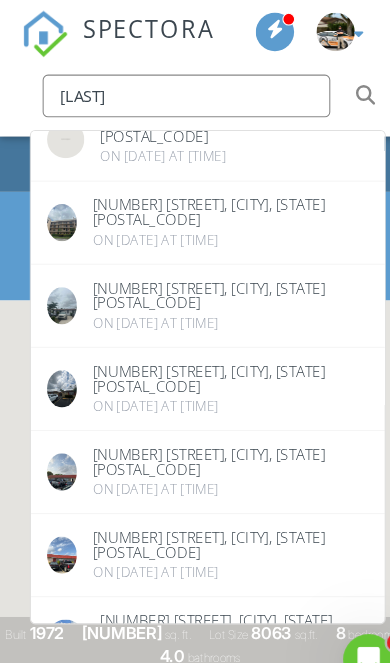 scroll, scrollTop: 226, scrollLeft: 0, axis: vertical 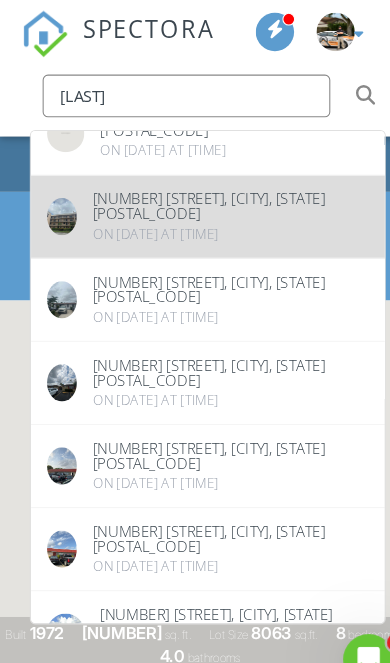 type on "[NAME]" 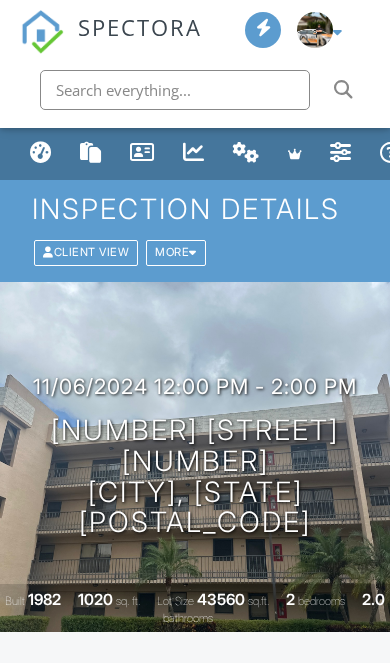 scroll, scrollTop: 0, scrollLeft: 0, axis: both 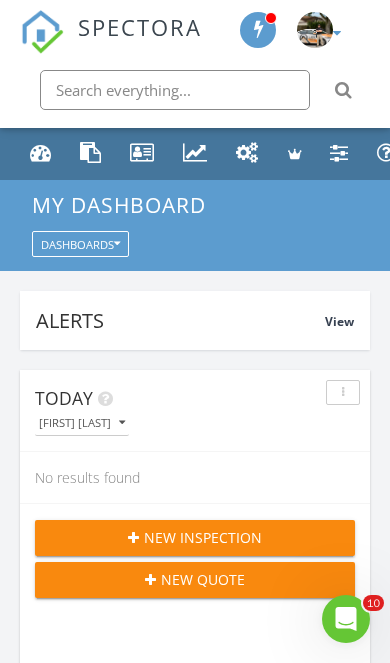 click on "New Inspection" at bounding box center [195, 537] 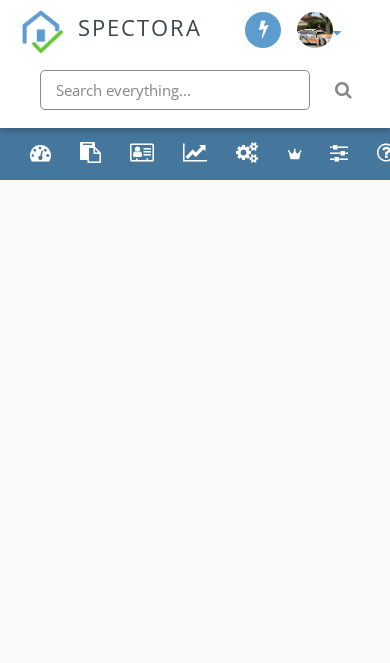 scroll, scrollTop: 0, scrollLeft: 0, axis: both 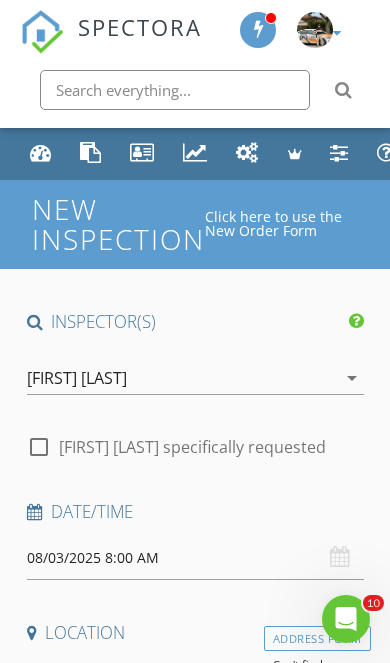 click on "08/03/2025 8:00 AM" at bounding box center (195, 558) 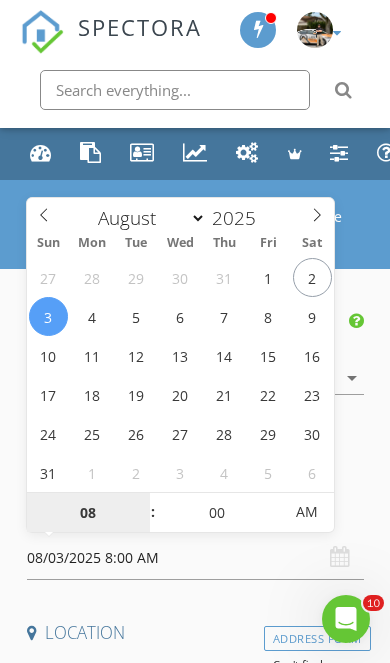 type on "08/02/2025 8:00 AM" 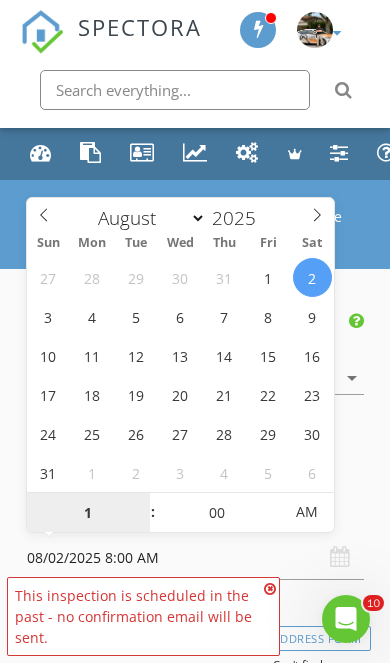 scroll, scrollTop: 48, scrollLeft: 0, axis: vertical 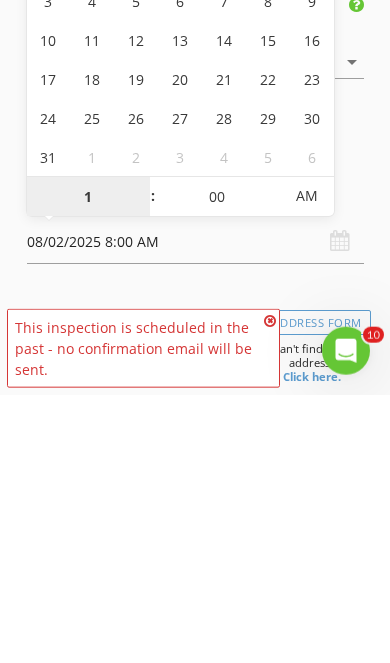 type on "12" 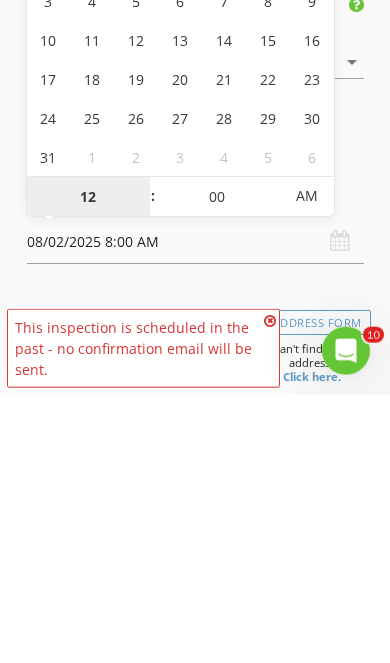 type on "08/02/2025 12:00 PM" 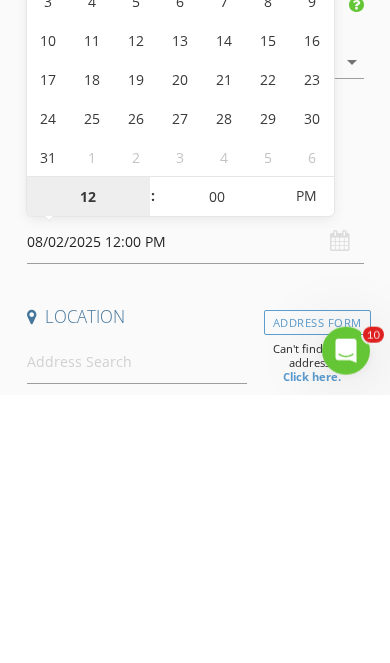 type on "12" 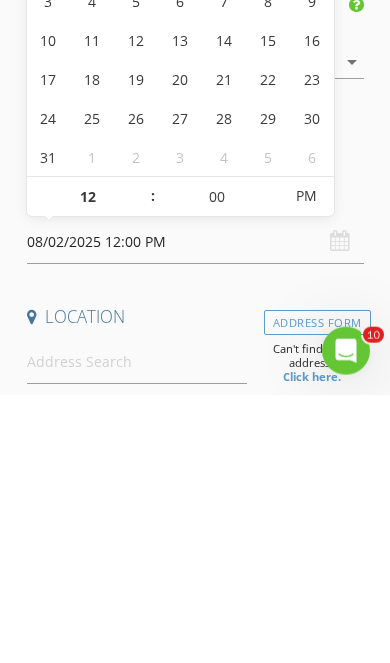 scroll, scrollTop: 317, scrollLeft: 0, axis: vertical 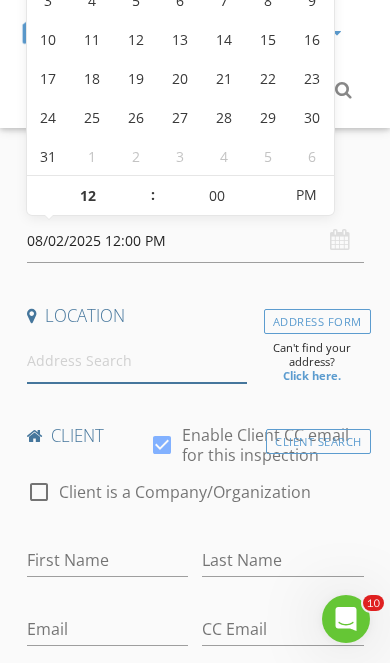 click at bounding box center [137, 361] 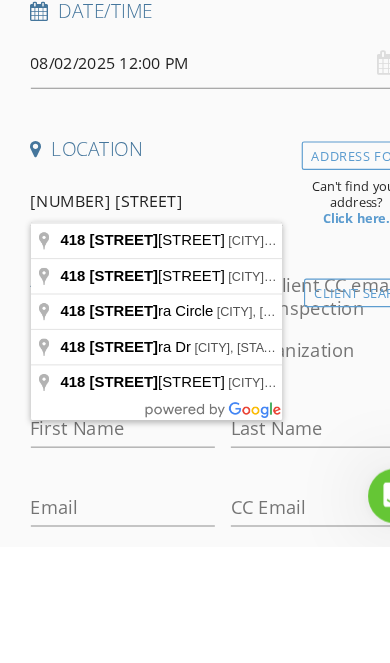 type on "418 Tamarind Dr, Hallandale Beach, FL, USA" 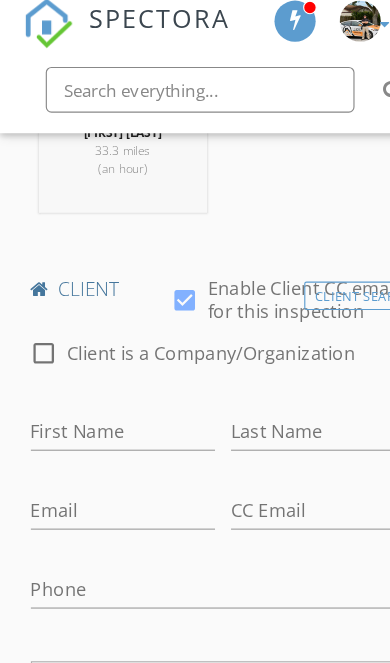 scroll, scrollTop: 881, scrollLeft: 0, axis: vertical 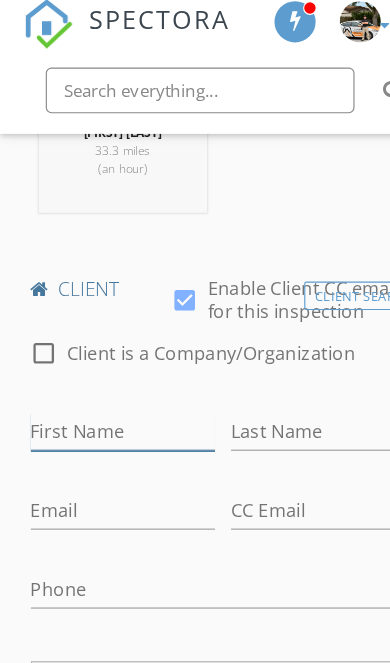 click on "First Name" at bounding box center (108, 388) 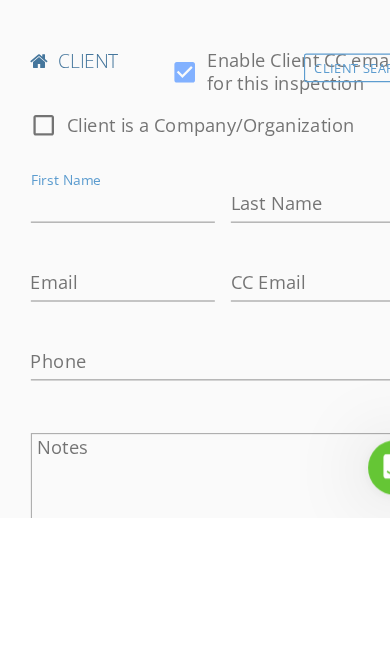 click on "Enable Client CC email for this inspection" at bounding box center (276, 273) 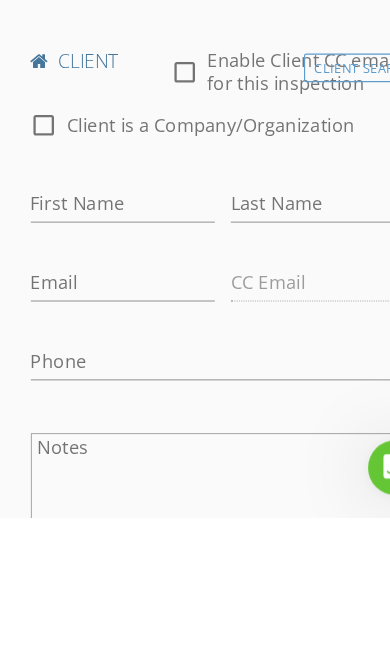 checkbox on "false" 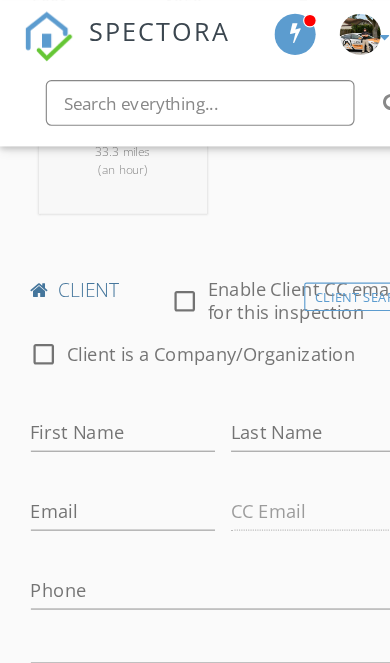 scroll, scrollTop: 890, scrollLeft: 0, axis: vertical 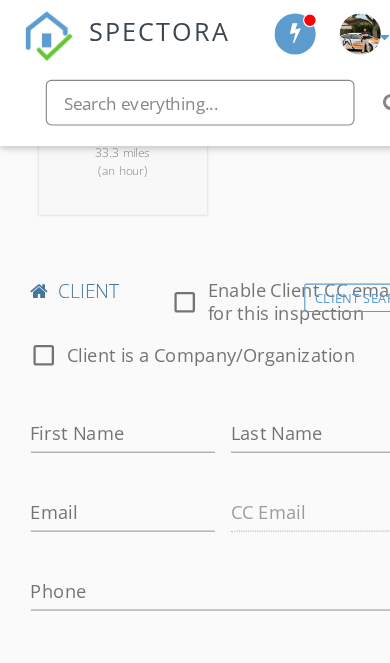 click on "Client Search" at bounding box center [318, 260] 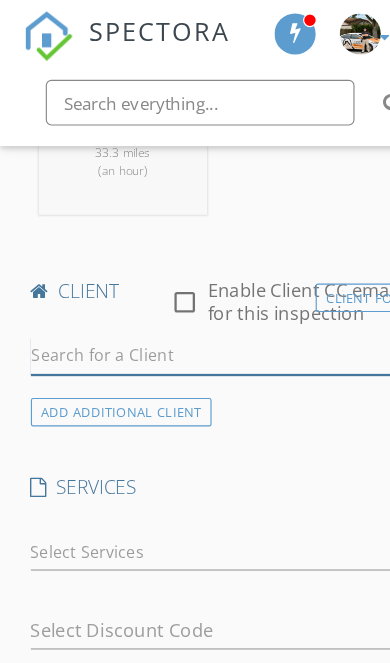 click at bounding box center [195, 311] 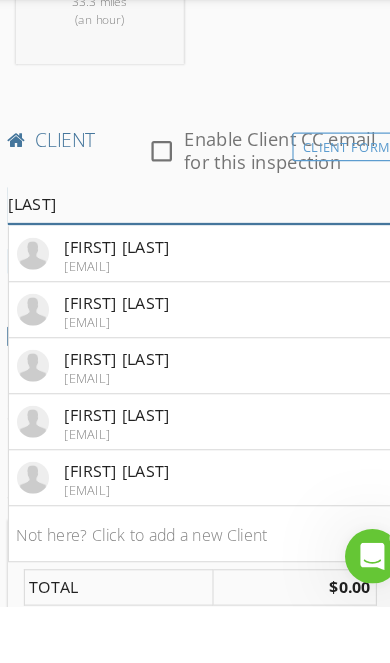 type on "[LAST]" 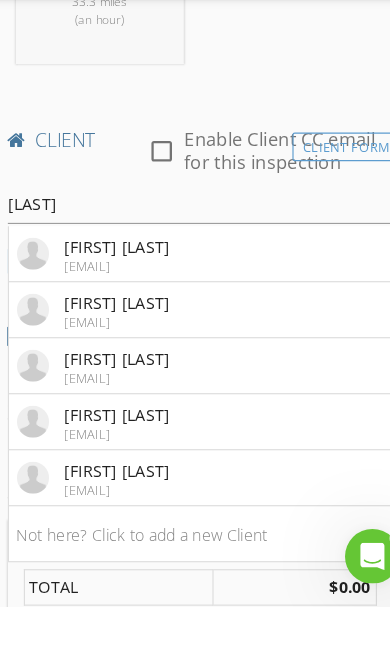 click on "Gordon Grant
contractoraventura@gmail.com" at bounding box center [195, 403] 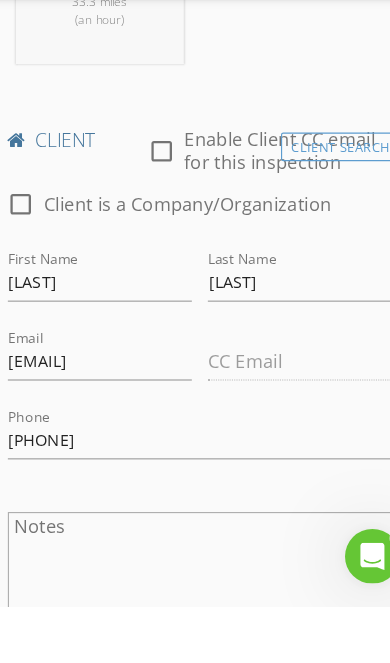 scroll, scrollTop: 940, scrollLeft: 0, axis: vertical 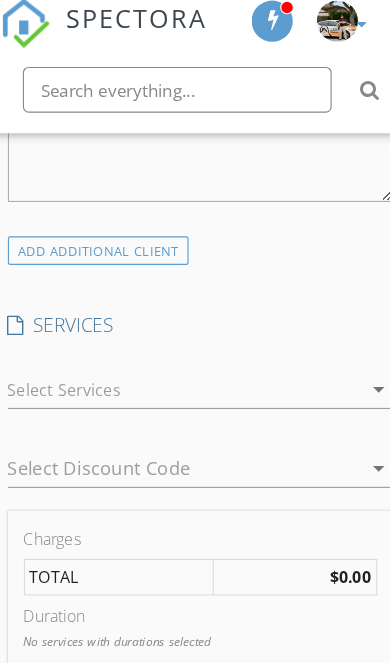 click at bounding box center (181, 352) 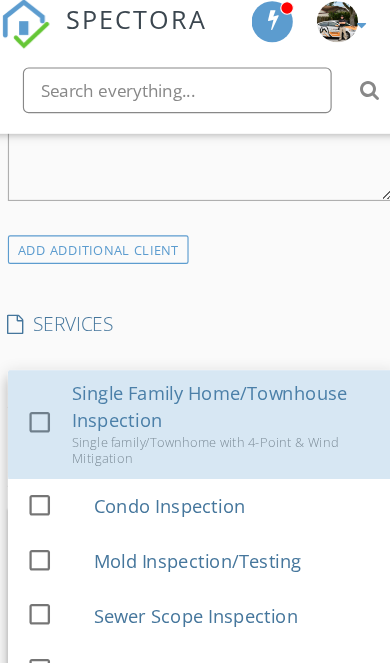 click on "Single Family Home/Townhouse Inspection" at bounding box center (215, 367) 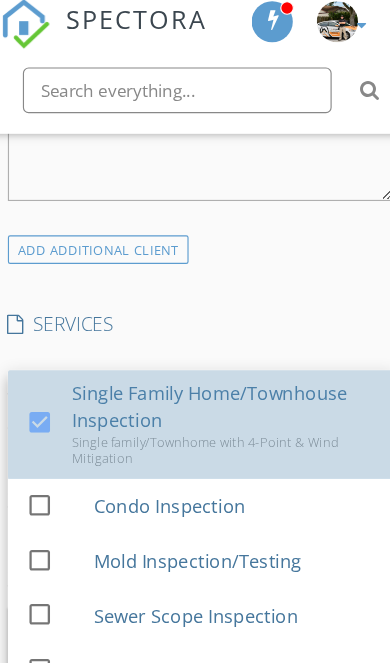 click on "INSPECTOR(S)
check_box   Mike Tibbetts   PRIMARY   check_box_outline_blank   Christopher Sheridan     Mike Tibbetts arrow_drop_down   check_box_outline_blank Mike Tibbetts specifically requested
Date/Time
08/02/2025 12:00 PM
Location
Address Search       Address 418 Tamarind Dr   Unit   City Hallandale Beach   State FL   Zip 33009   County Broward     Square Feet 6001   Year Built 1959   Foundation arrow_drop_down     Mike Tibbetts     33.3 miles     (an hour)
client
check_box_outline_blank Enable Client CC email for this inspection   Client Search     check_box_outline_blank Client is a Company/Organization     First Name Gordon   Last Name Grant   Email contractoraventura@gmail.com   CC Email   Phone 3053189001           Notes   Private Notes
ADD ADDITIONAL client
SERVICES" at bounding box center [195, 523] 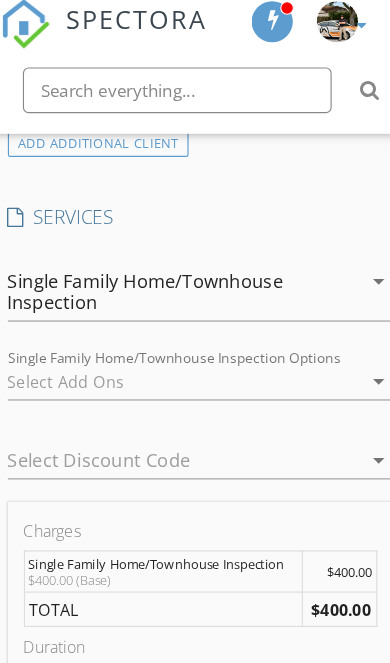 scroll, scrollTop: 1633, scrollLeft: 0, axis: vertical 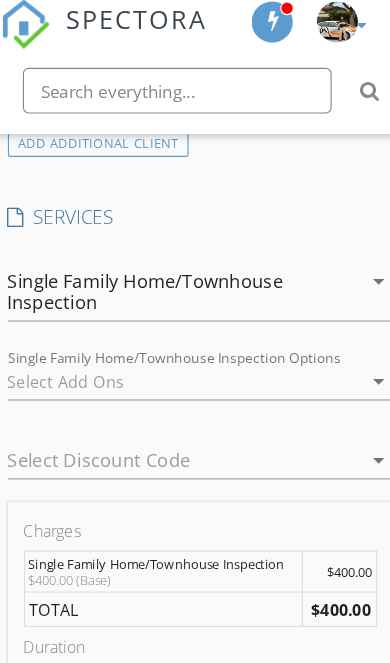 click at bounding box center [181, 344] 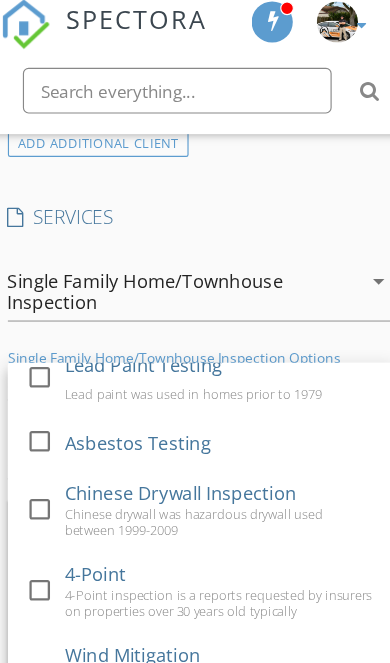 scroll, scrollTop: 201, scrollLeft: 0, axis: vertical 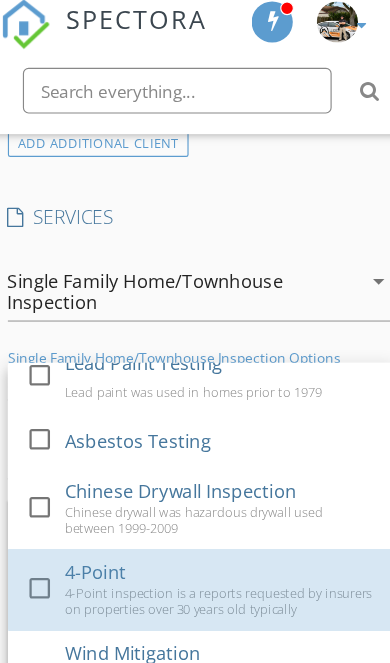 click on "4-Point inspection is a reports requested by insurers on properties over 30 years old typically" at bounding box center (212, 537) 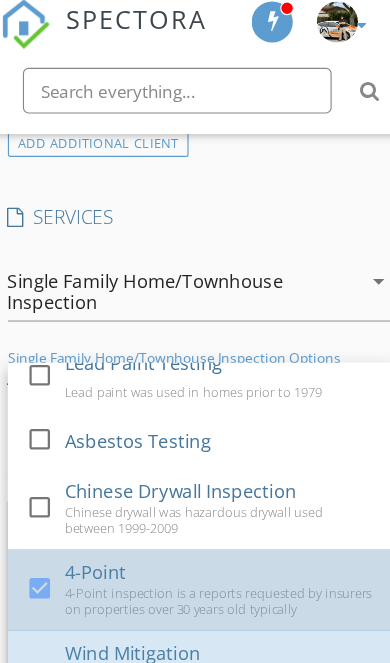 click on "Wind Mitigation   Wind Mitigation’s are reports giving to insurers to see how the property would hold up in a hurricane. These can qualify you for discounts" at bounding box center [212, 604] 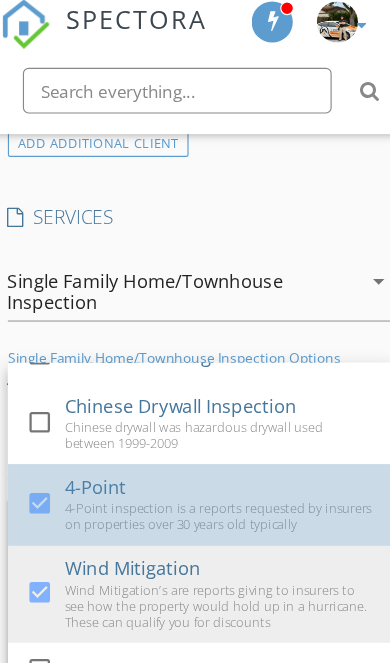 scroll, scrollTop: 295, scrollLeft: 0, axis: vertical 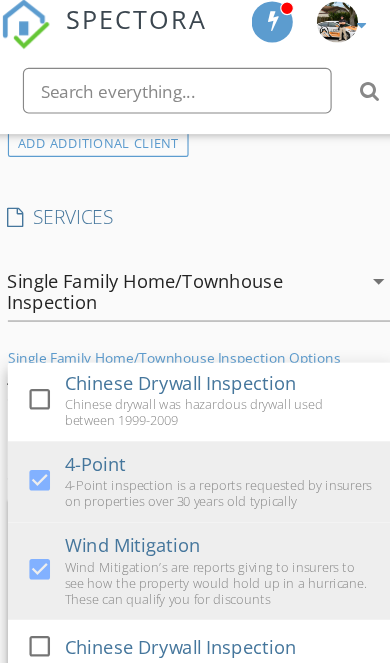 click on "SERVICES" at bounding box center (195, 201) 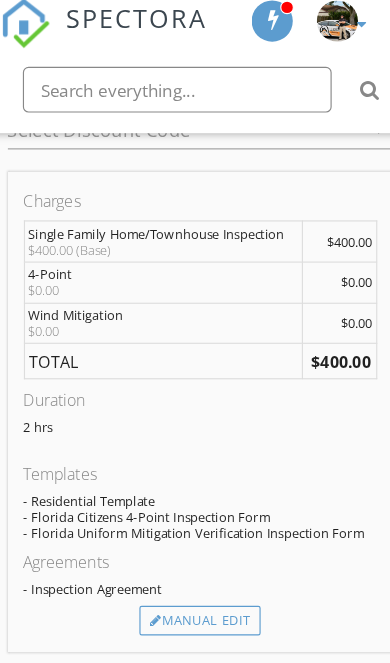 scroll, scrollTop: 1941, scrollLeft: 0, axis: vertical 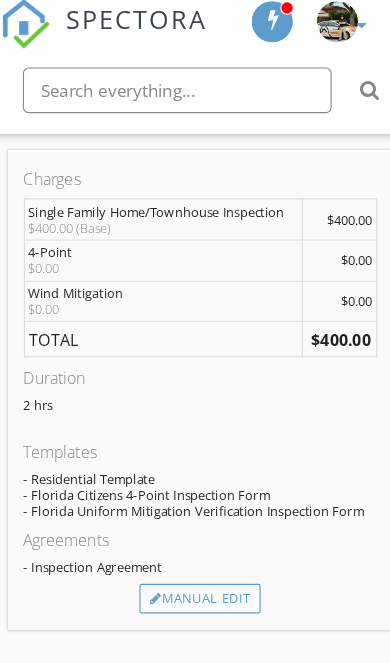 click on "Manual Edit" at bounding box center [195, 534] 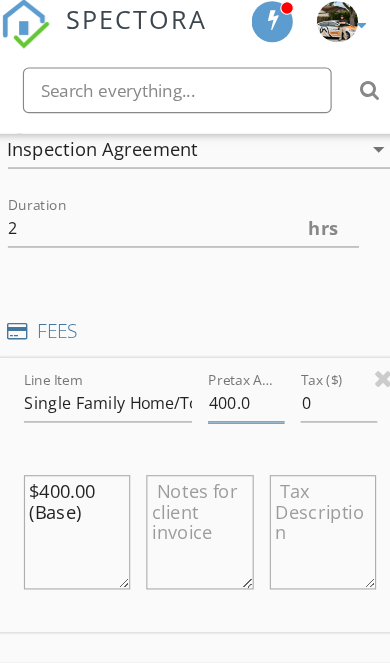 click on "400.0" at bounding box center (235, 363) 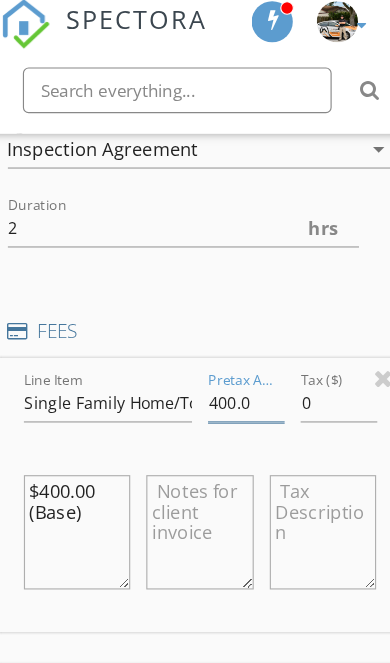scroll, scrollTop: 1941, scrollLeft: 16, axis: both 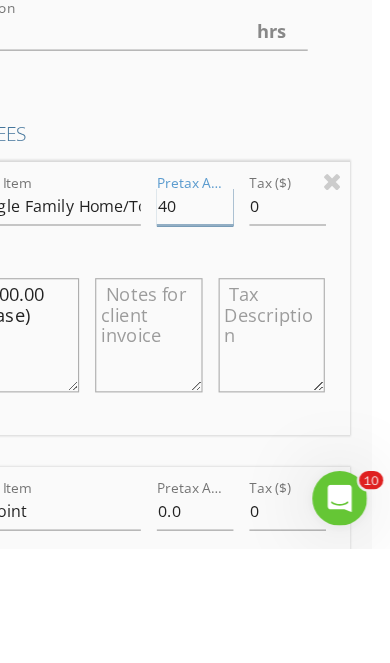 type on "4" 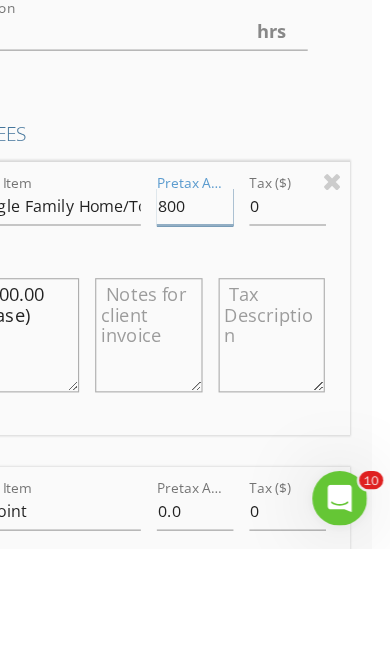type on "800" 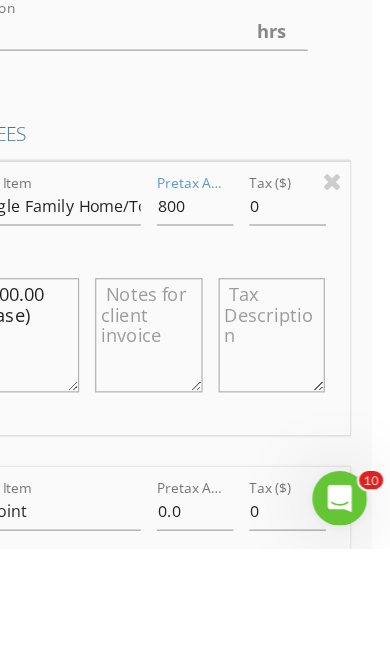 click on "$400.00 (Base)" at bounding box center (72, 476) 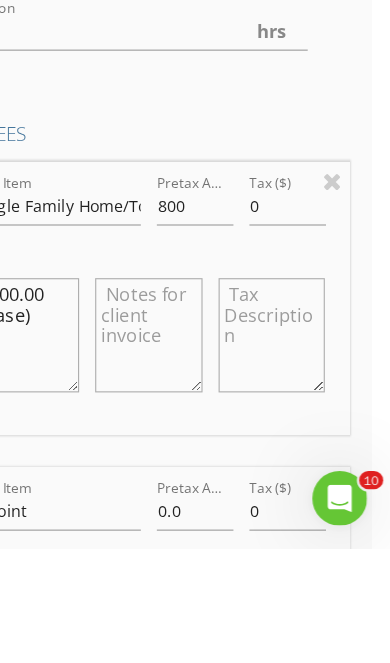 scroll, scrollTop: 1941, scrollLeft: 0, axis: vertical 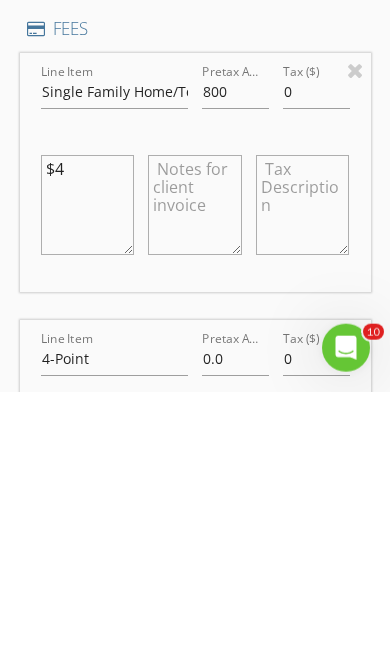 type on "$" 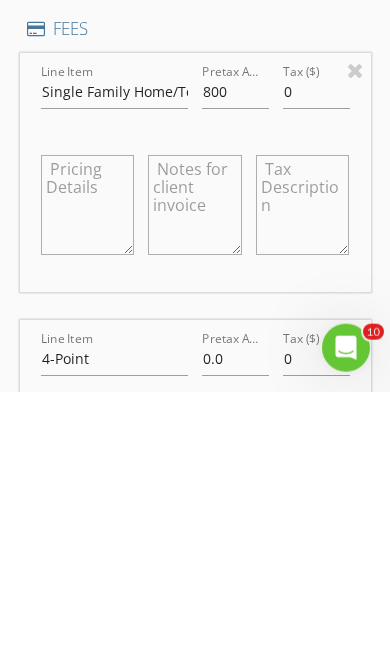 type 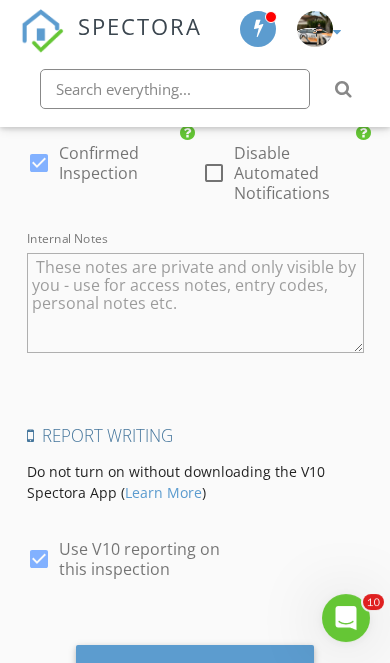 scroll, scrollTop: 3977, scrollLeft: 0, axis: vertical 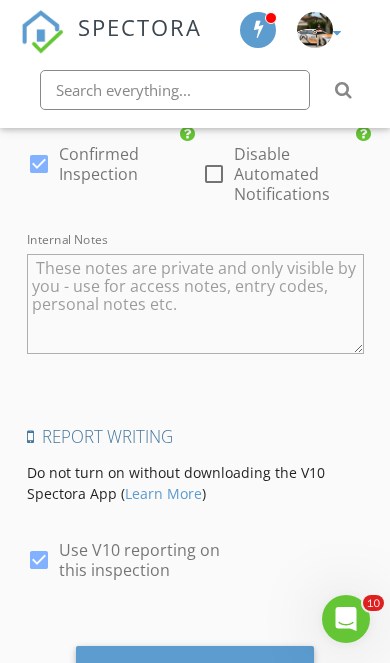 click on "Save Inspection" at bounding box center [195, 673] 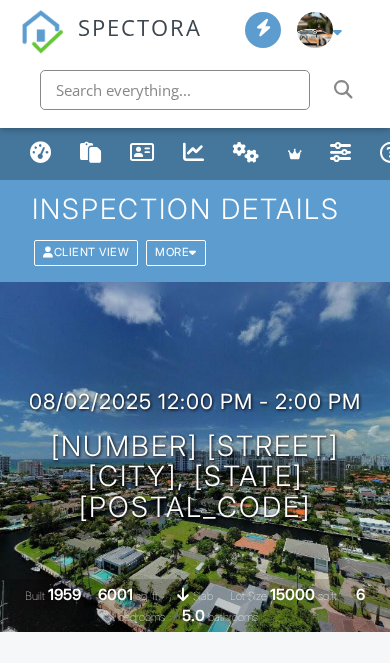 scroll, scrollTop: 0, scrollLeft: 0, axis: both 